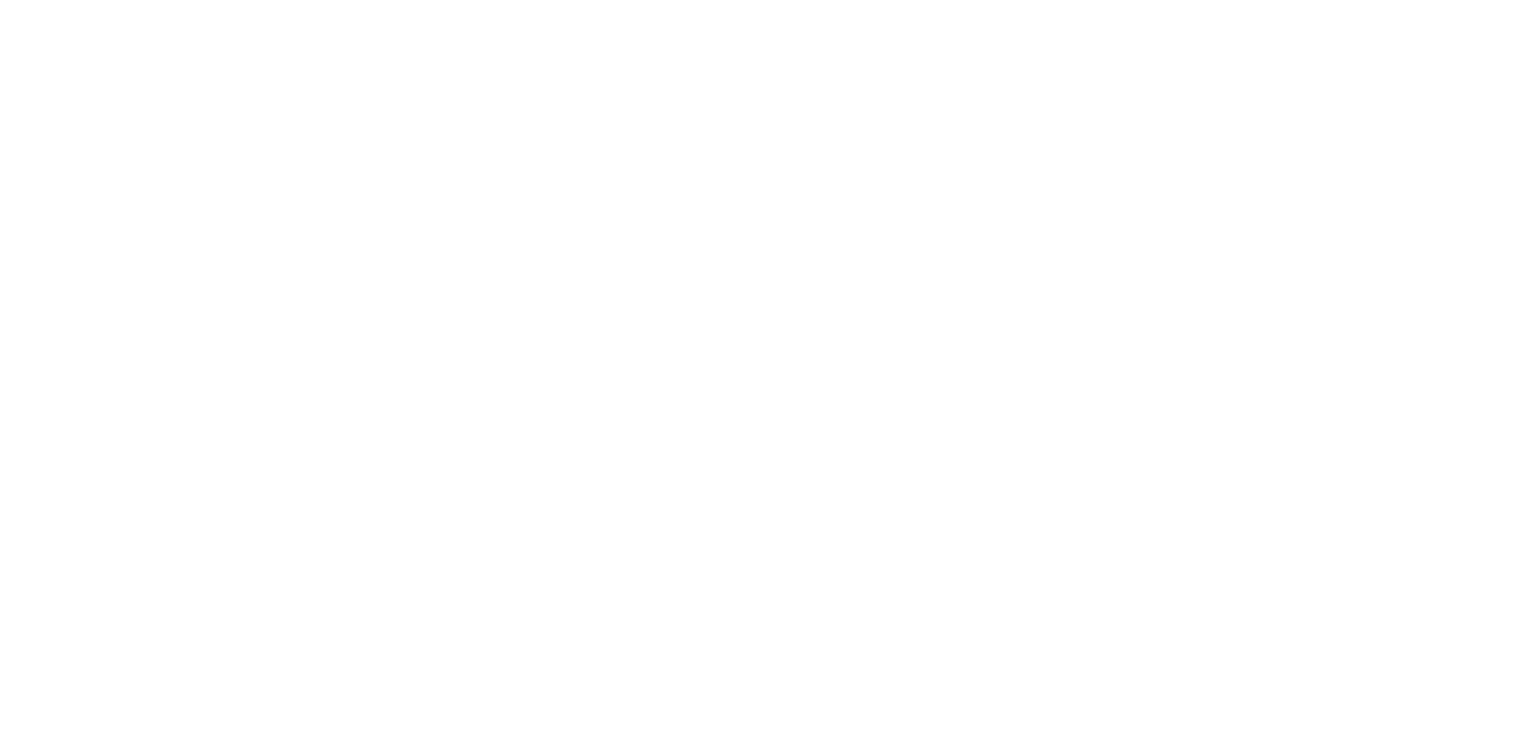 scroll, scrollTop: 0, scrollLeft: 0, axis: both 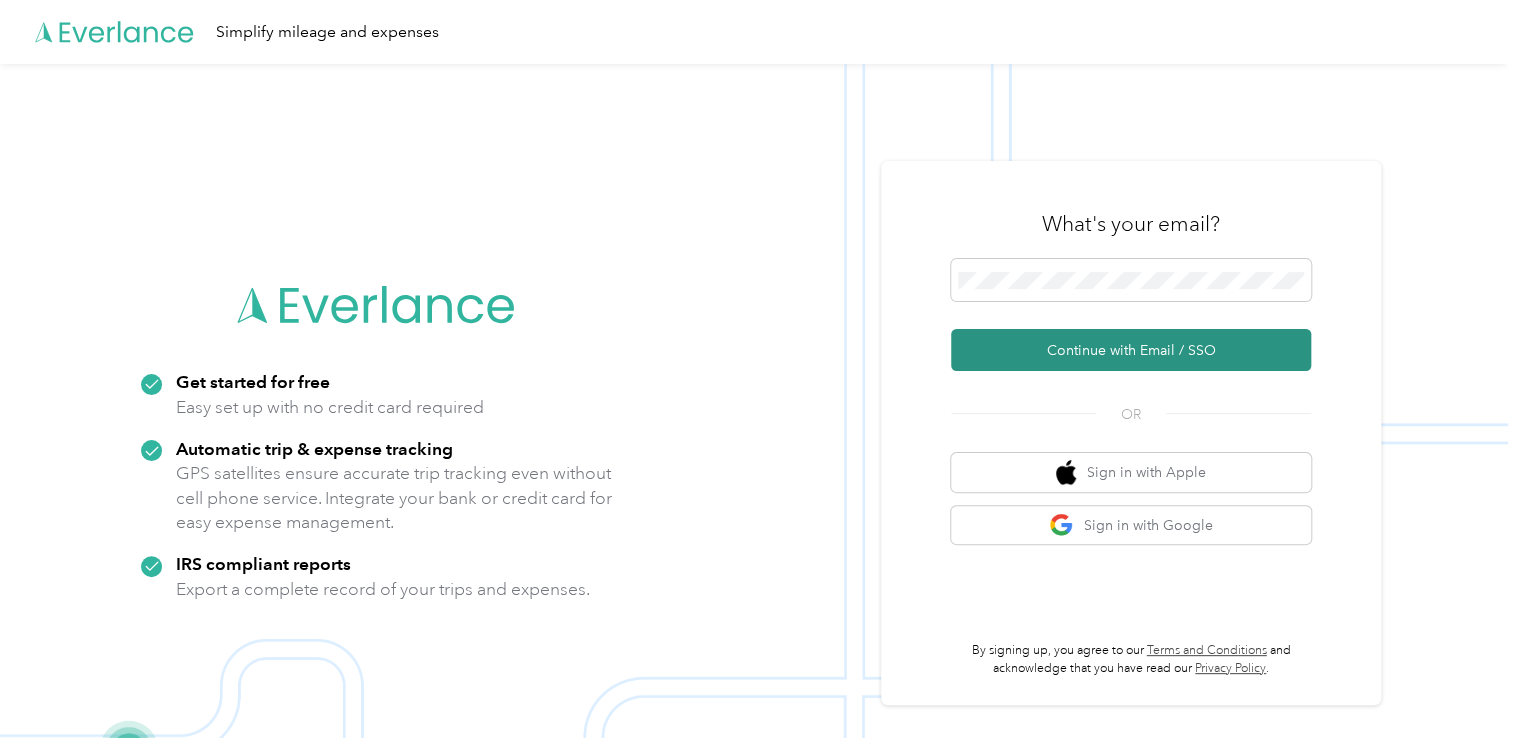 click on "Continue with Email / SSO" at bounding box center [1131, 350] 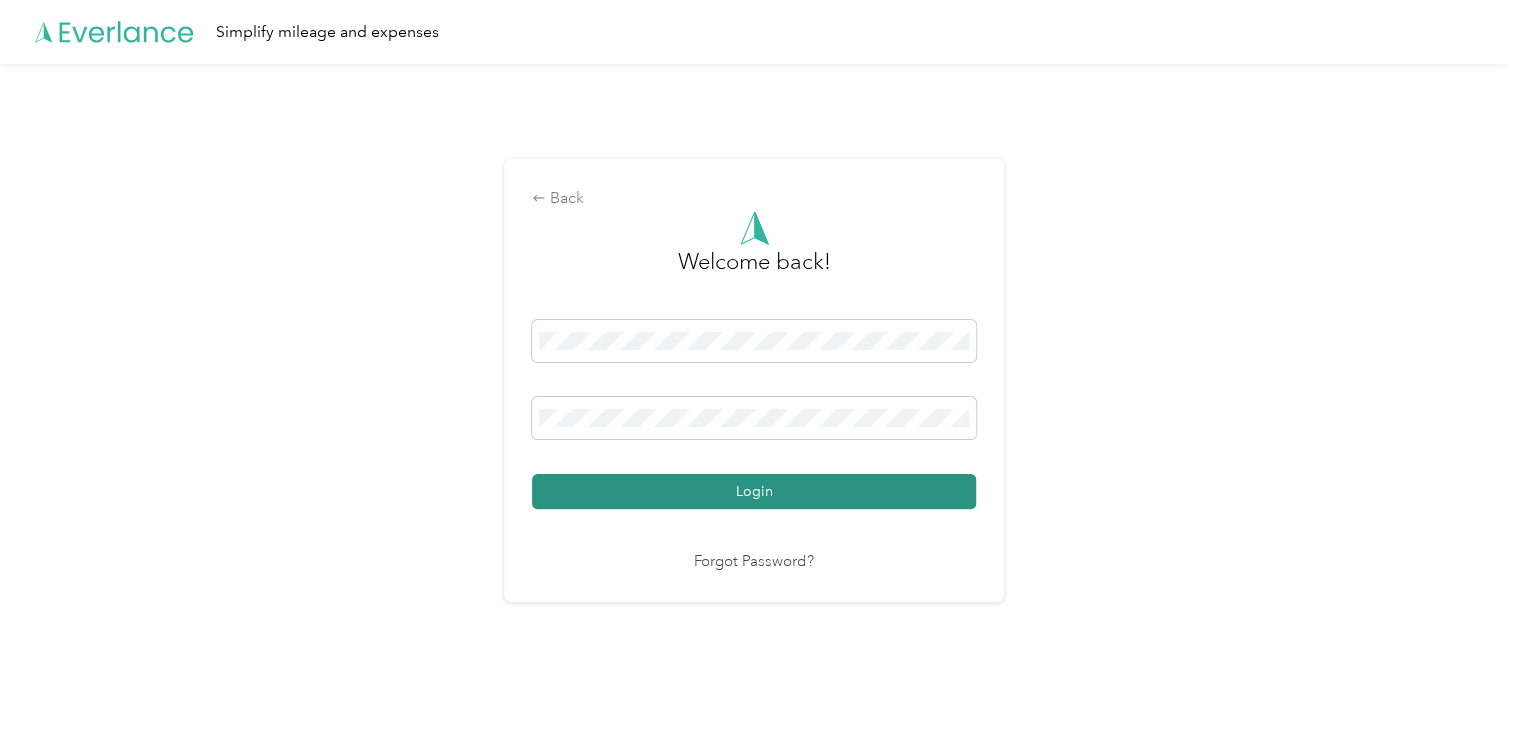 click on "Login" at bounding box center [754, 491] 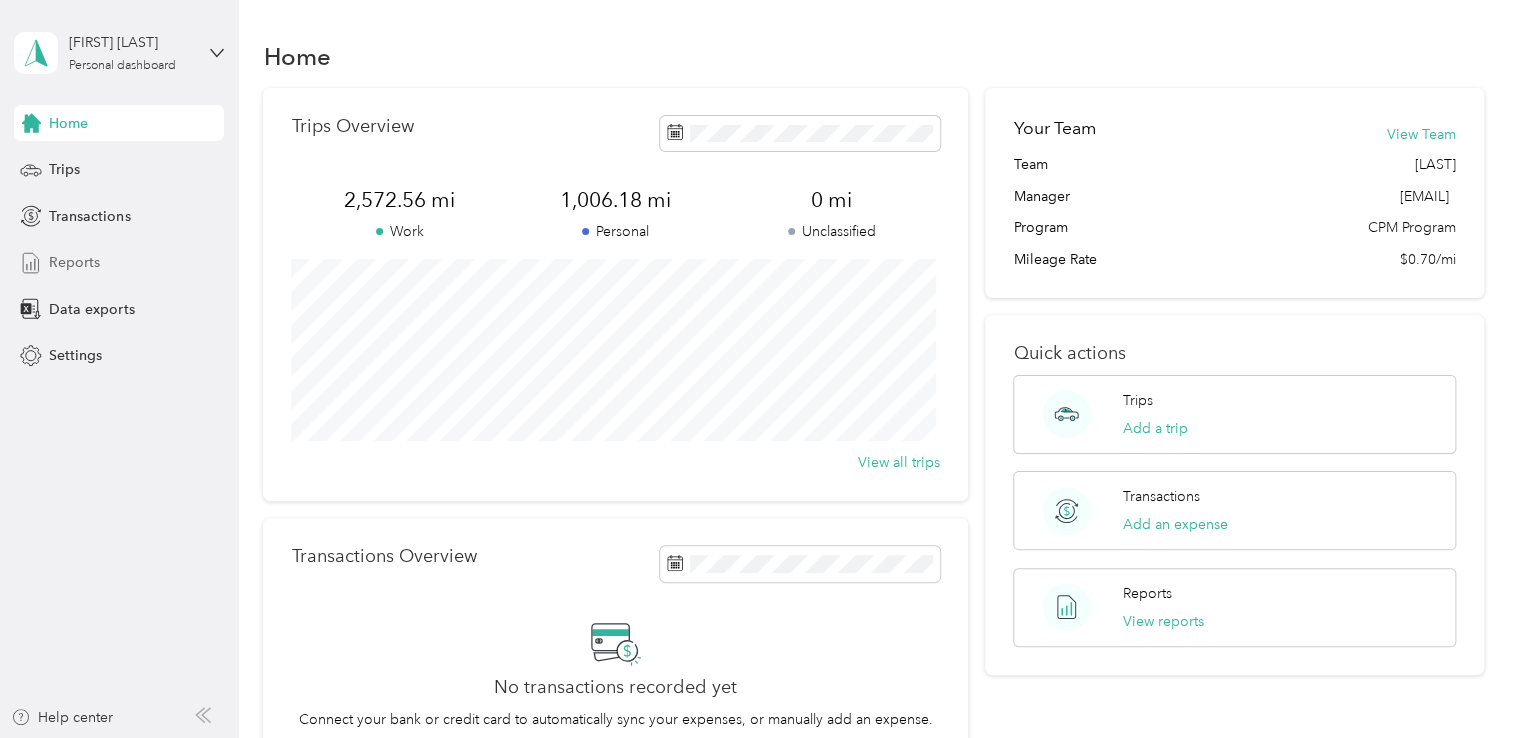 click on "Reports" at bounding box center [74, 262] 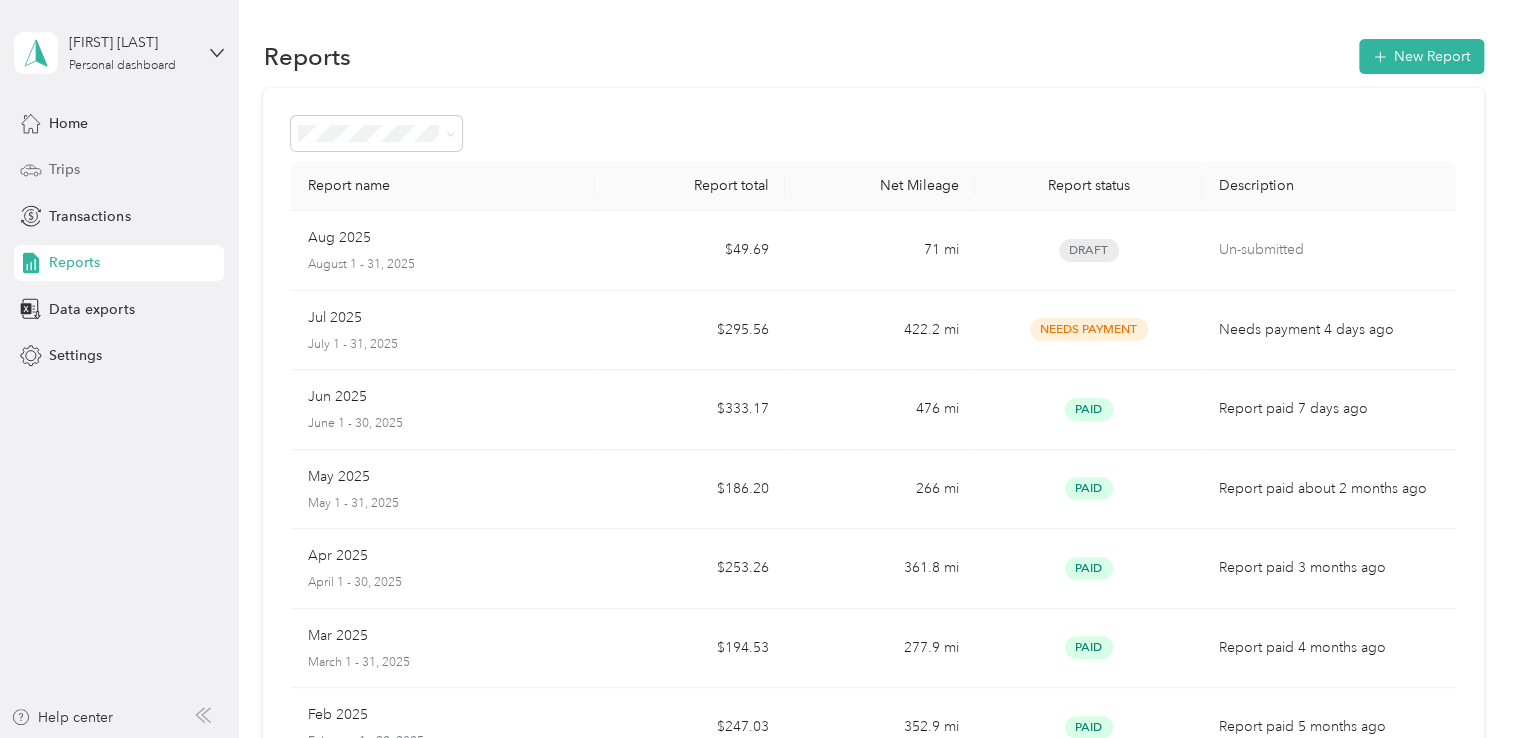 click on "Trips" at bounding box center (64, 169) 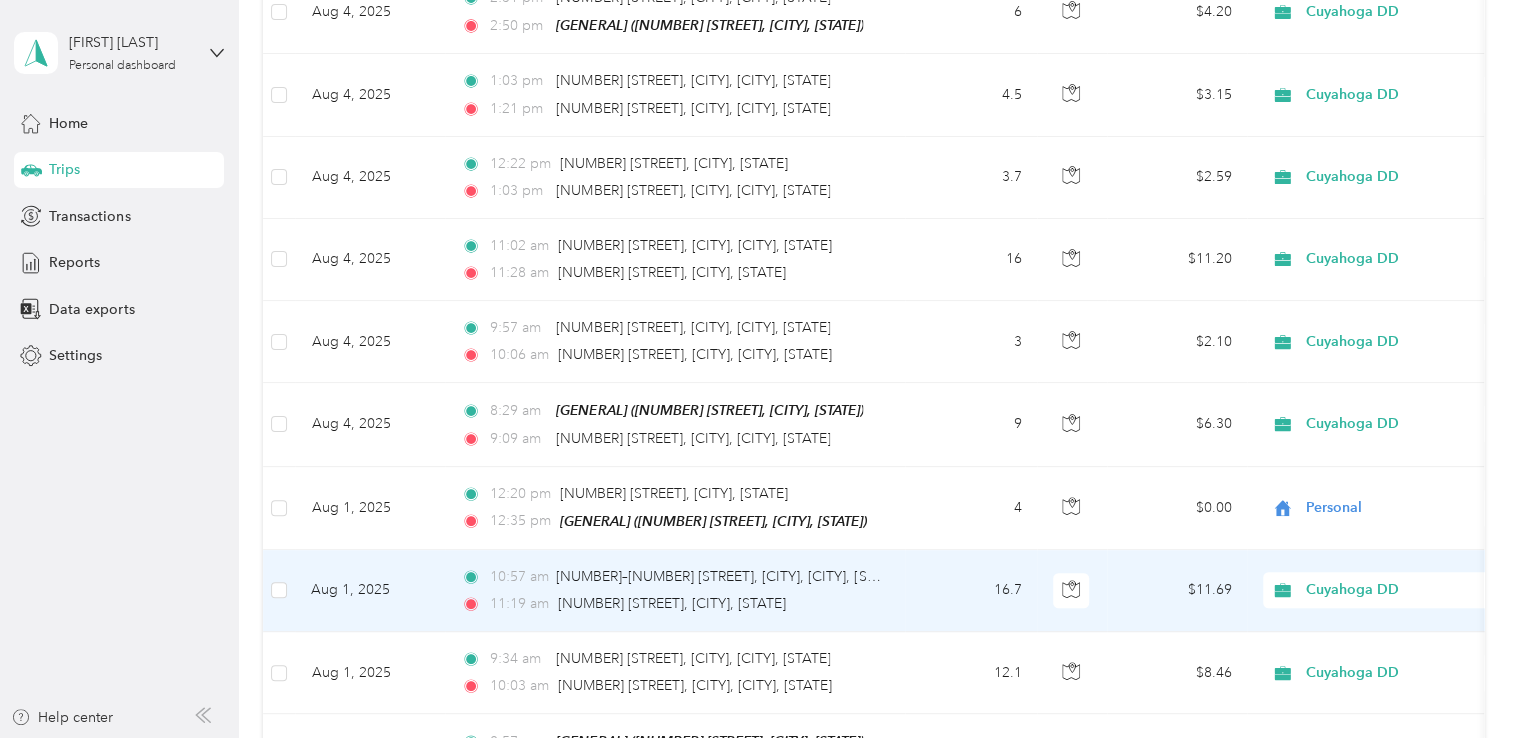 scroll, scrollTop: 300, scrollLeft: 0, axis: vertical 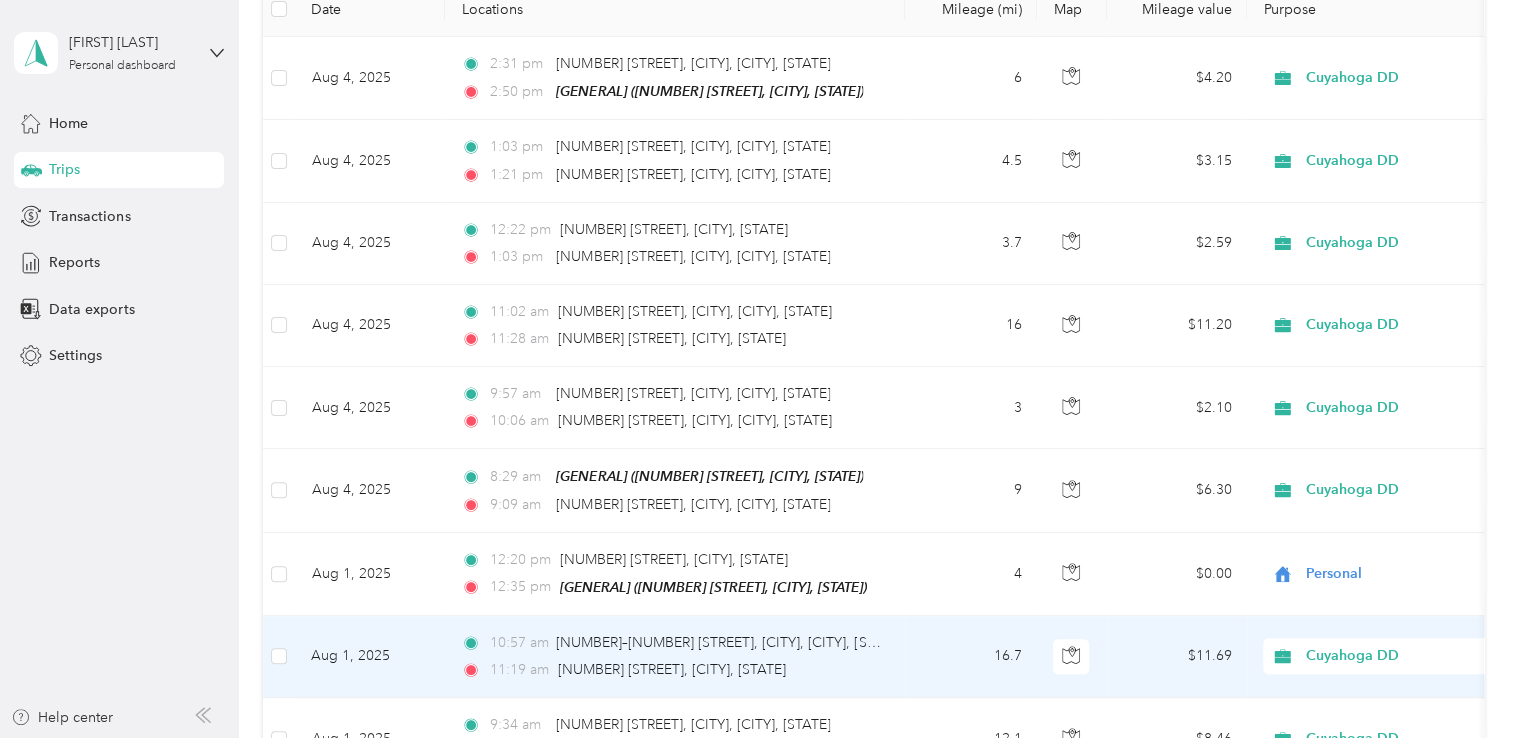 click on "Aug 1, 2025" at bounding box center (370, 657) 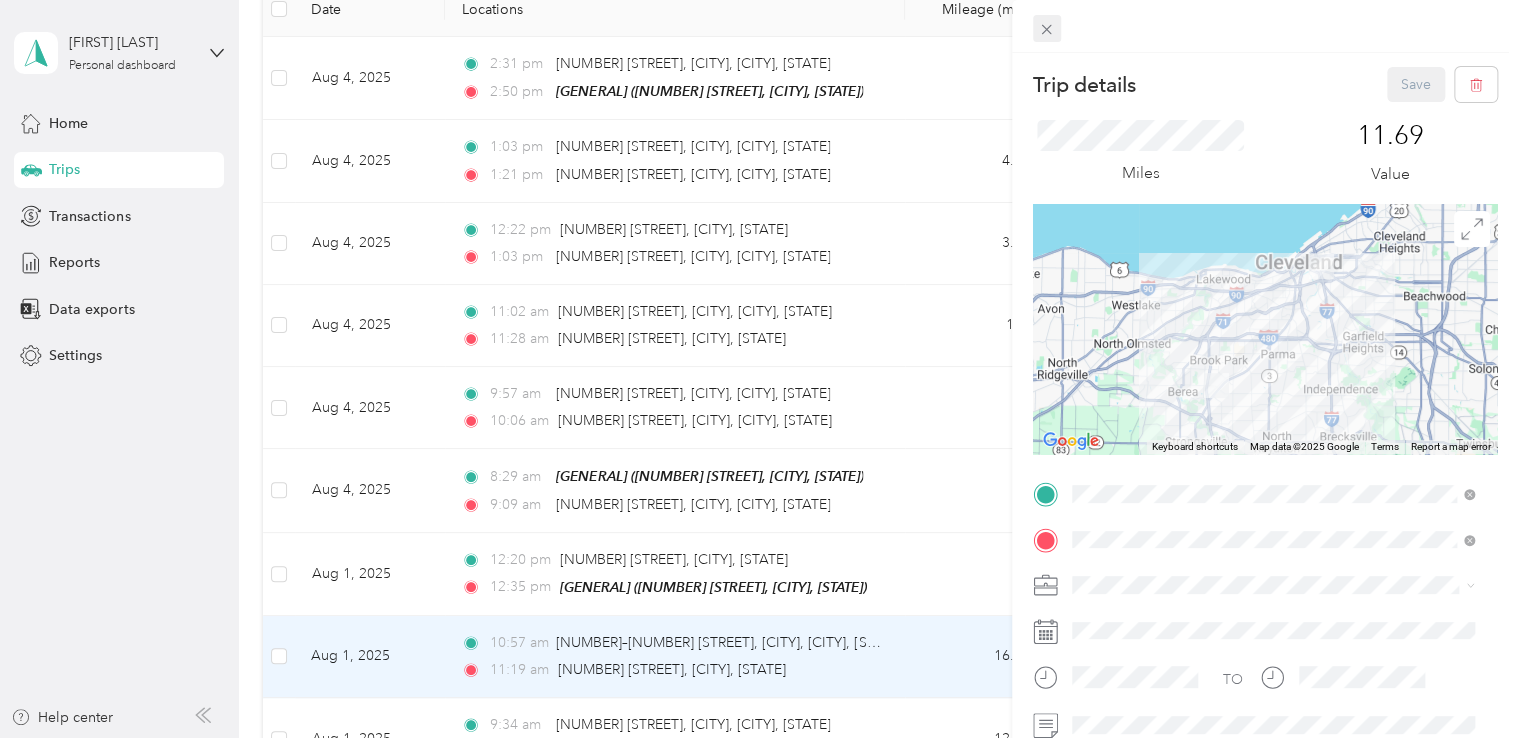click 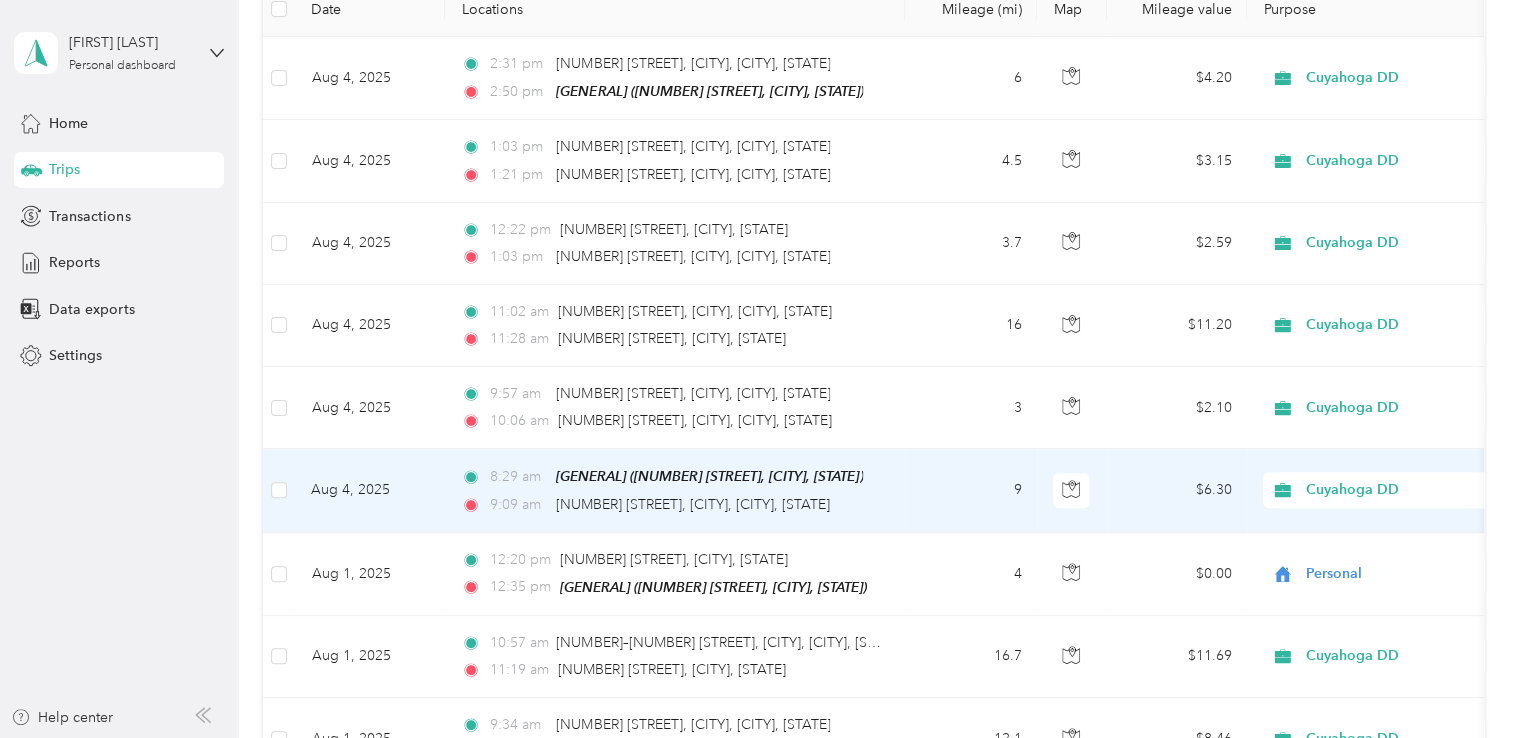 click on "Aug 4, 2025" at bounding box center [370, 490] 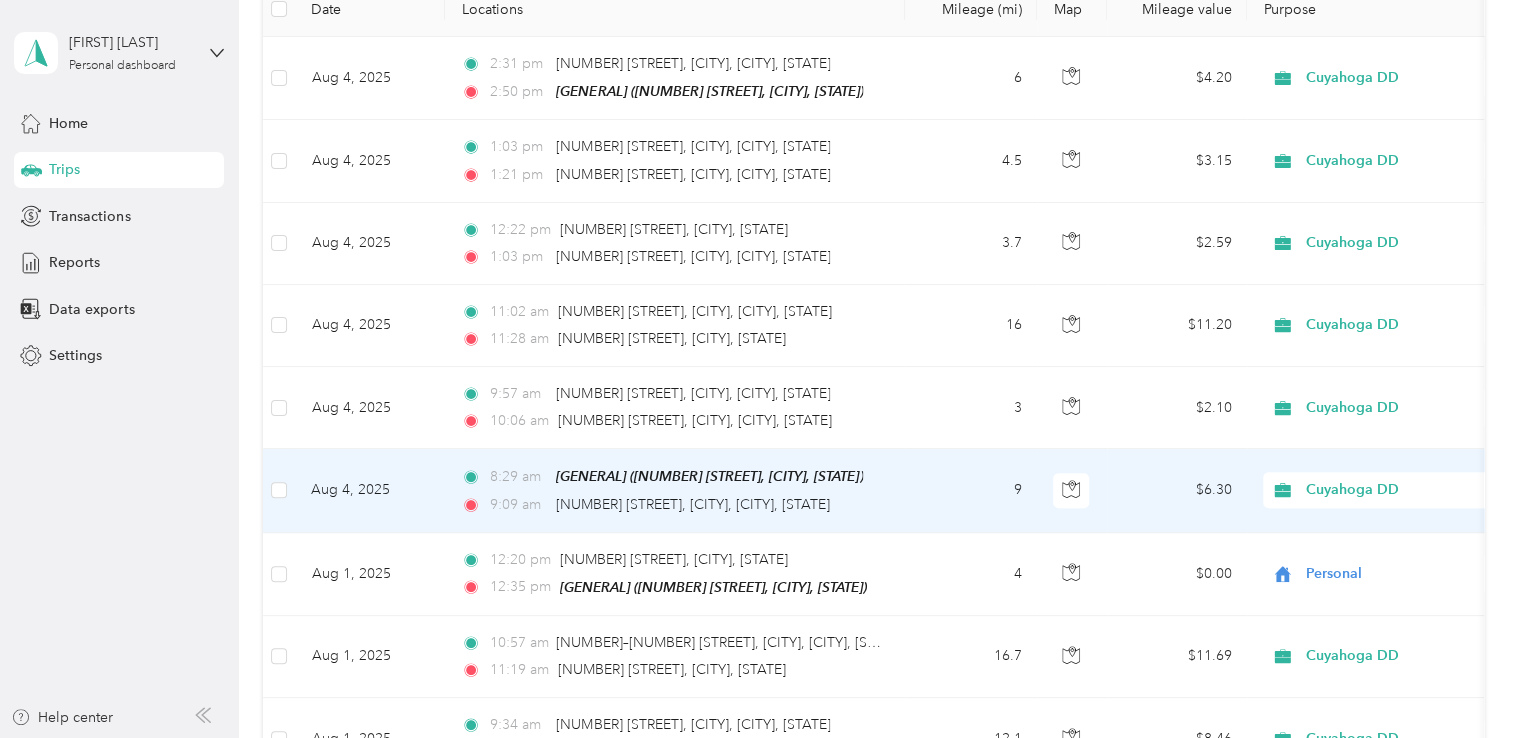 click at bounding box center [754, 738] 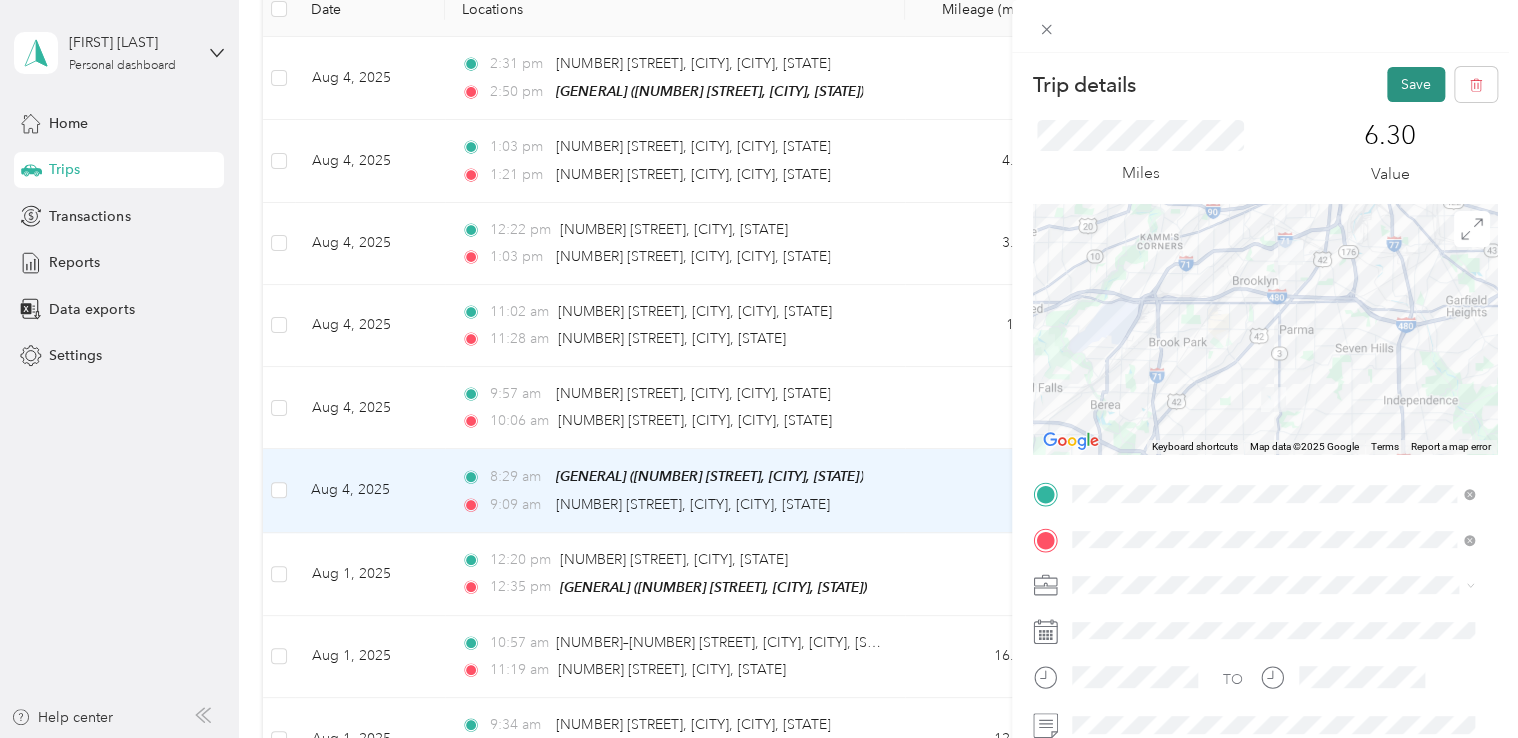 click on "Save" at bounding box center [1416, 84] 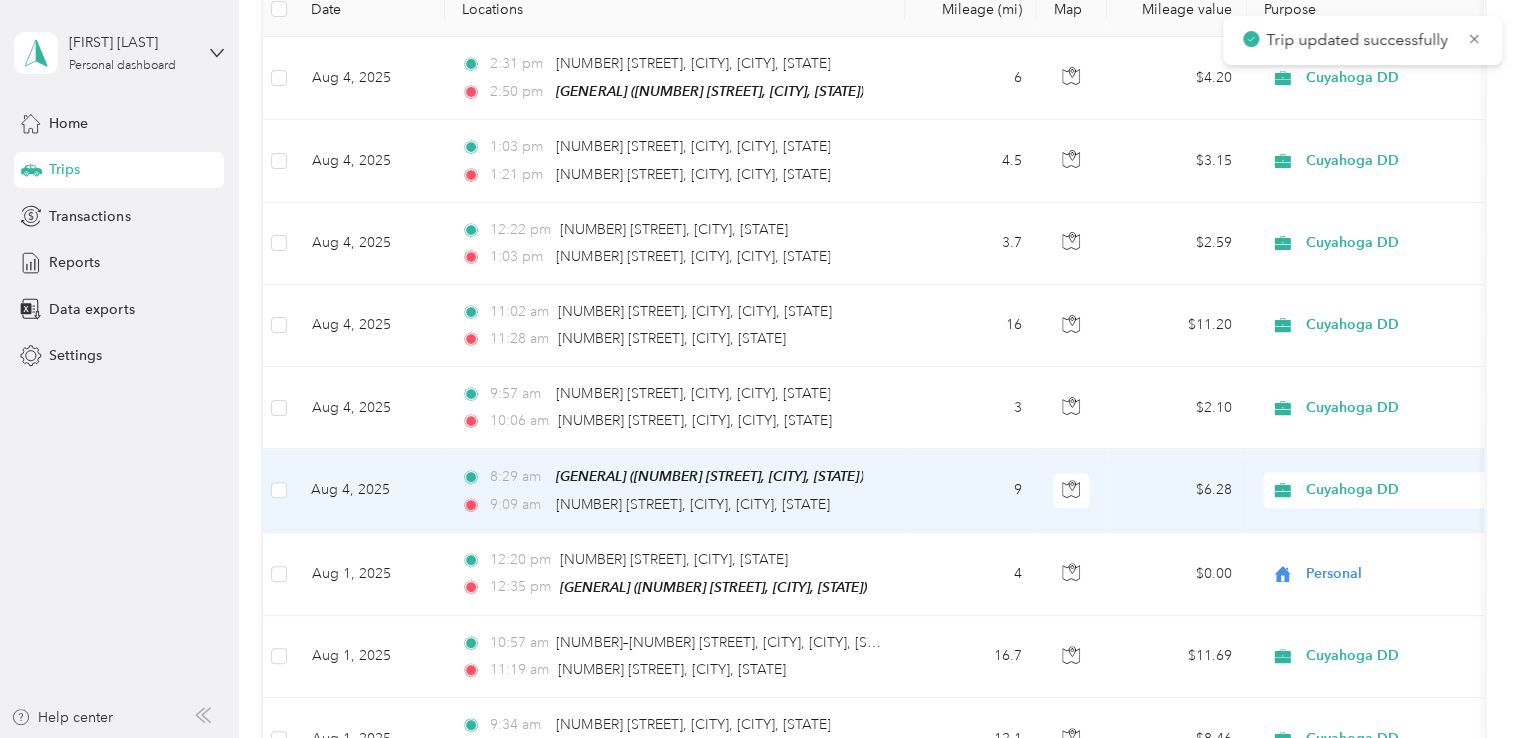 click on "Cuyahoga DD" at bounding box center (1397, 490) 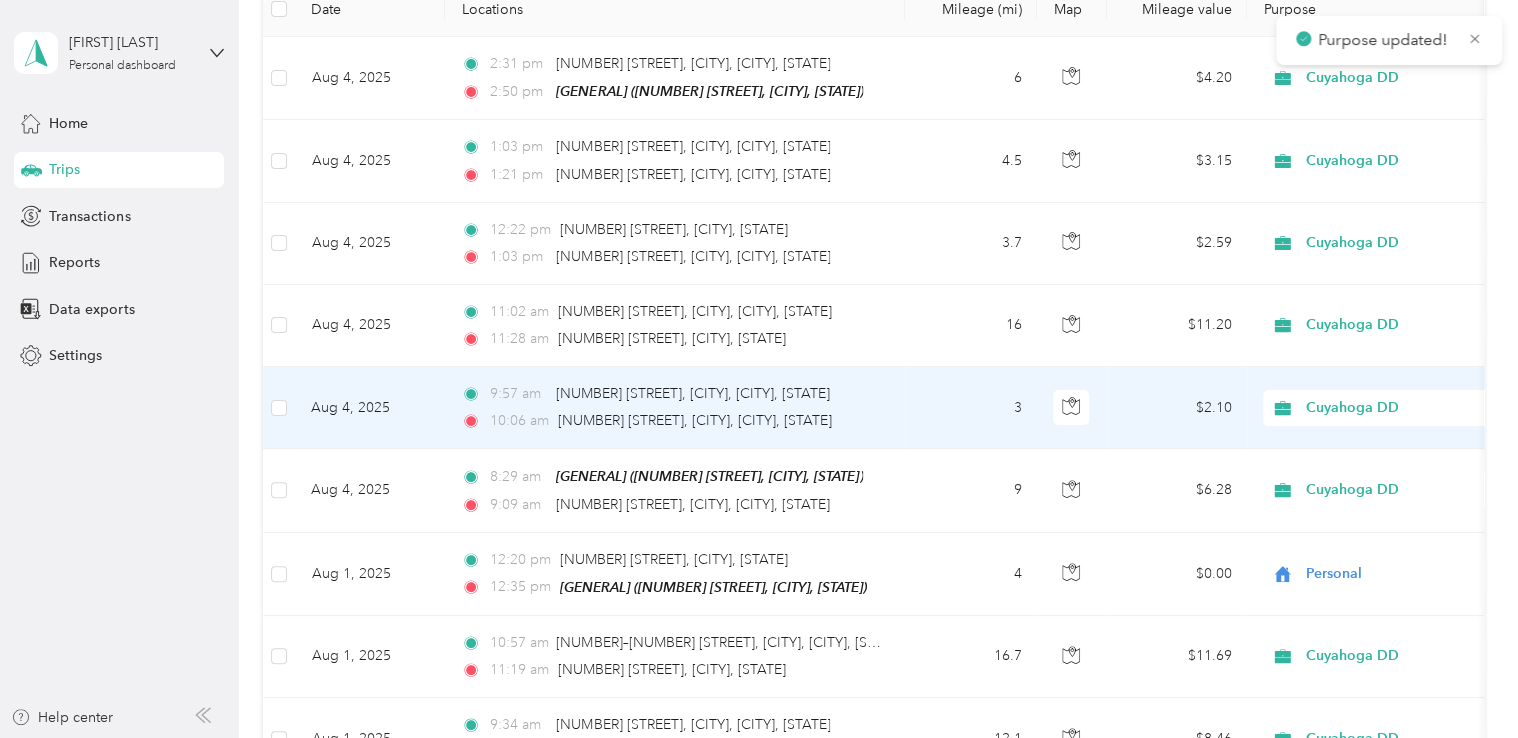 click on "Aug 4, 2025" at bounding box center (370, 408) 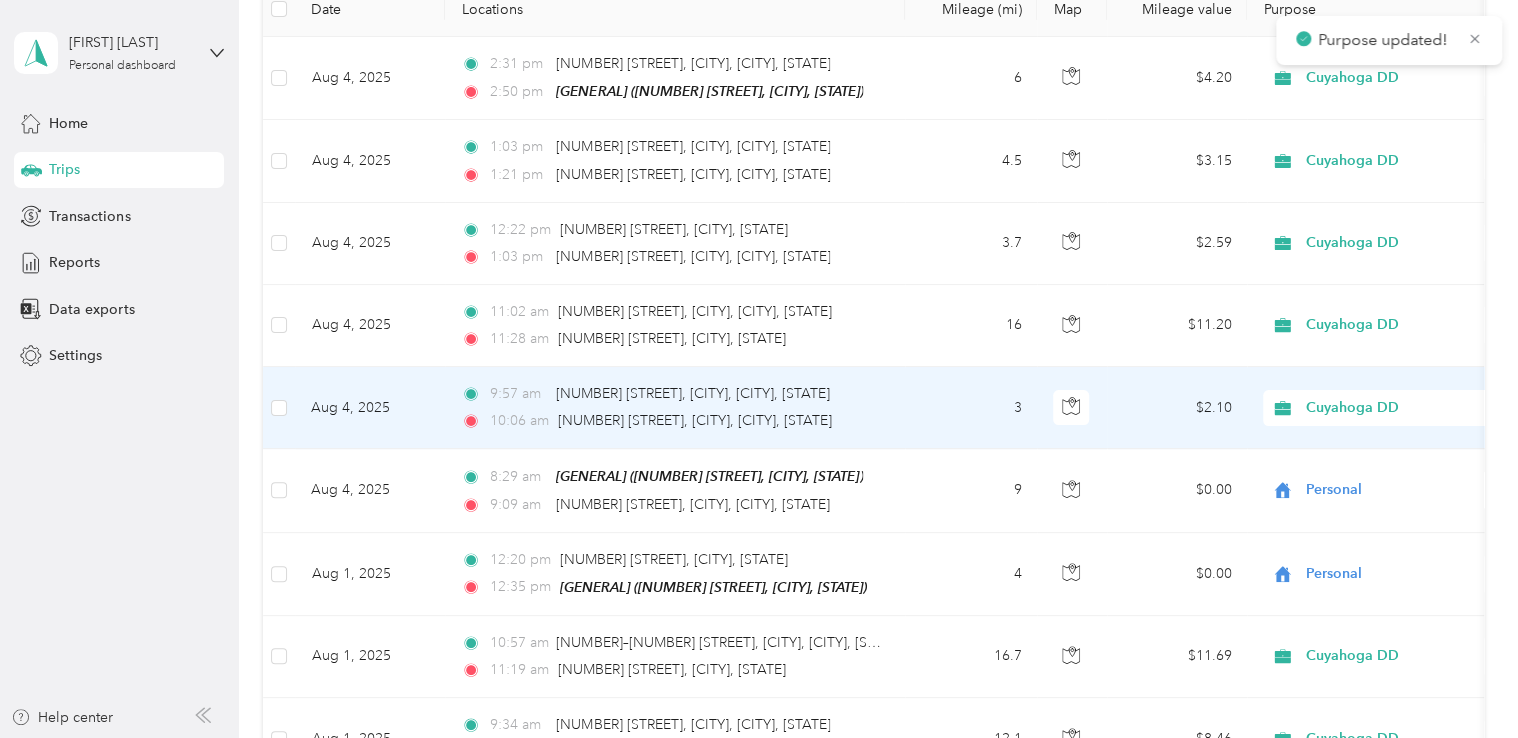 click at bounding box center (759, 369) 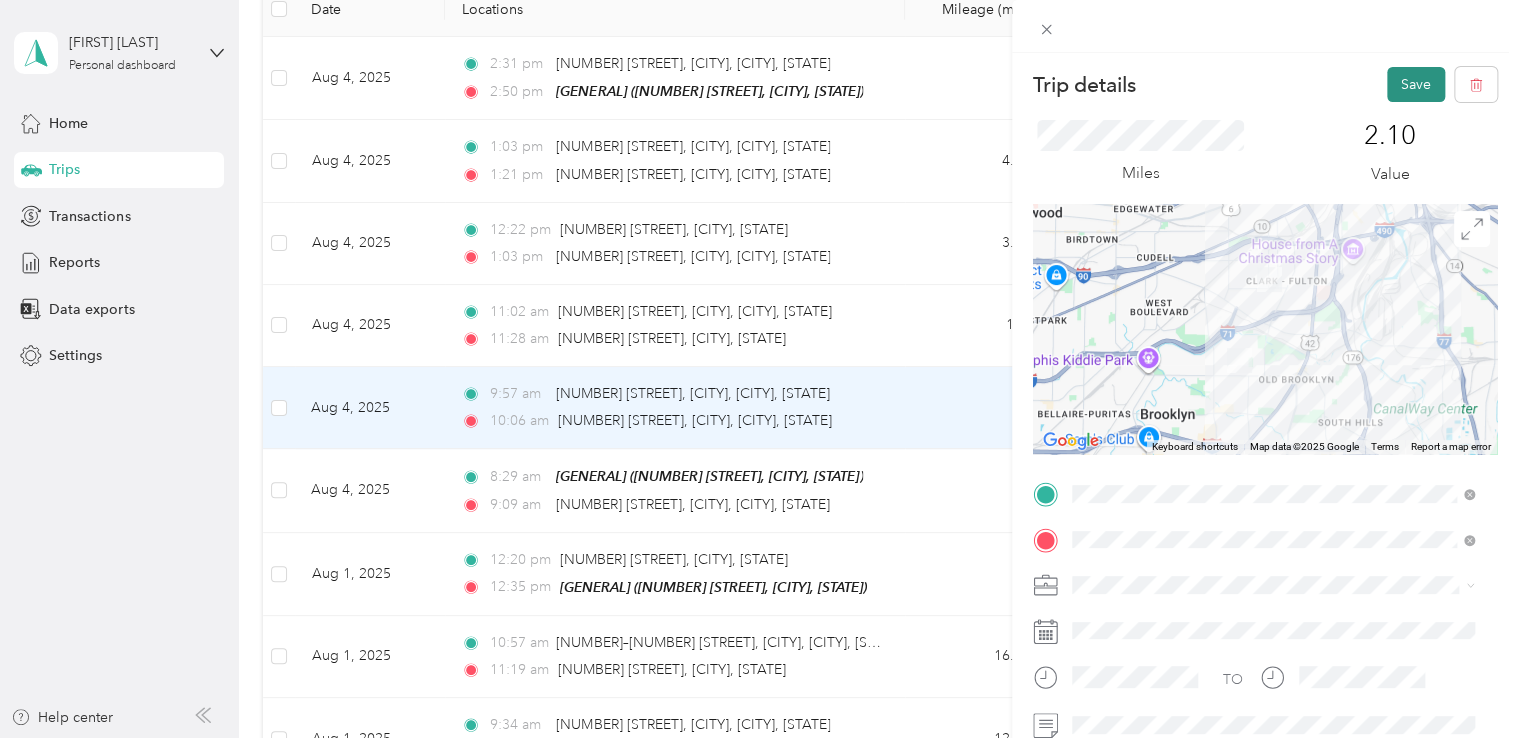 click on "Save" at bounding box center (1416, 84) 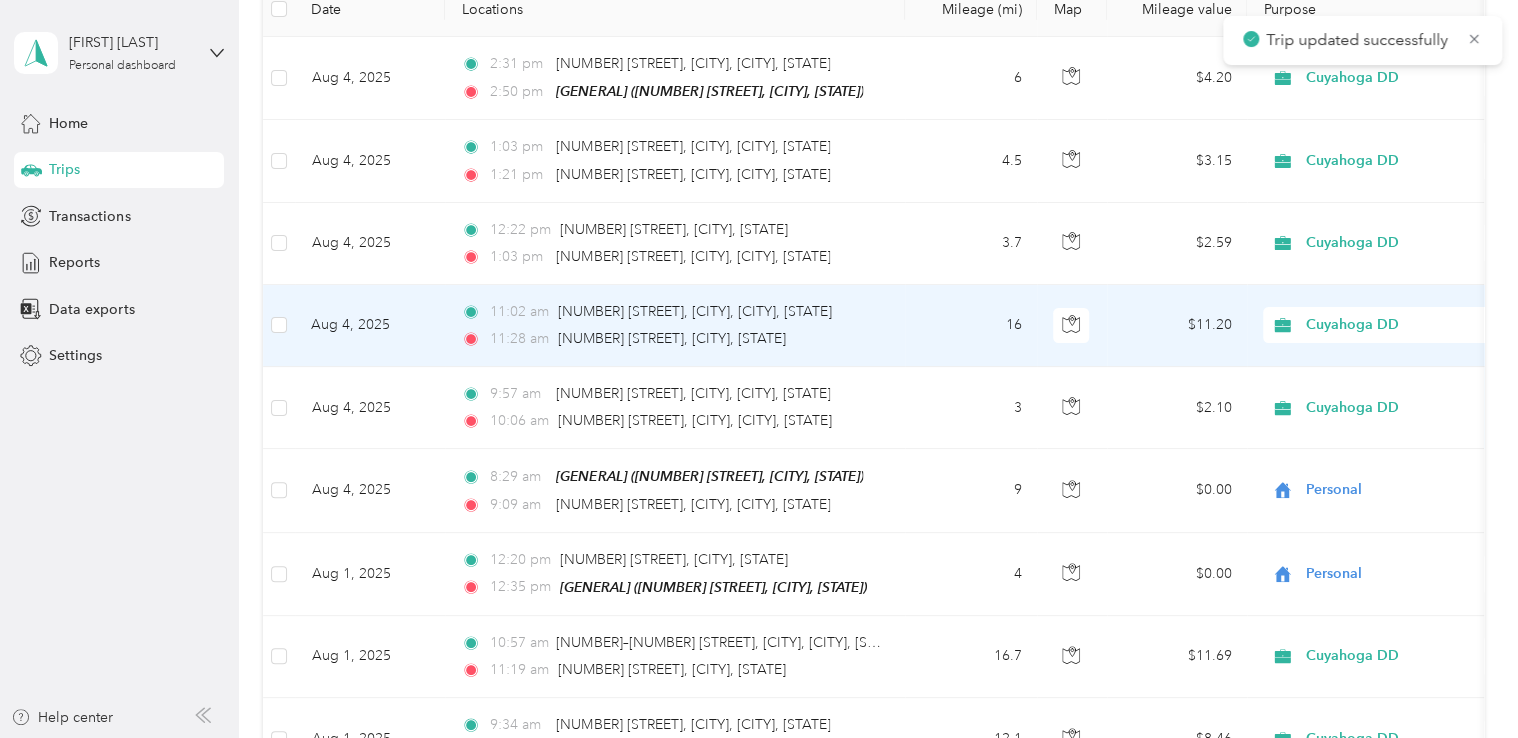 click on "Aug 4, 2025" at bounding box center (370, 326) 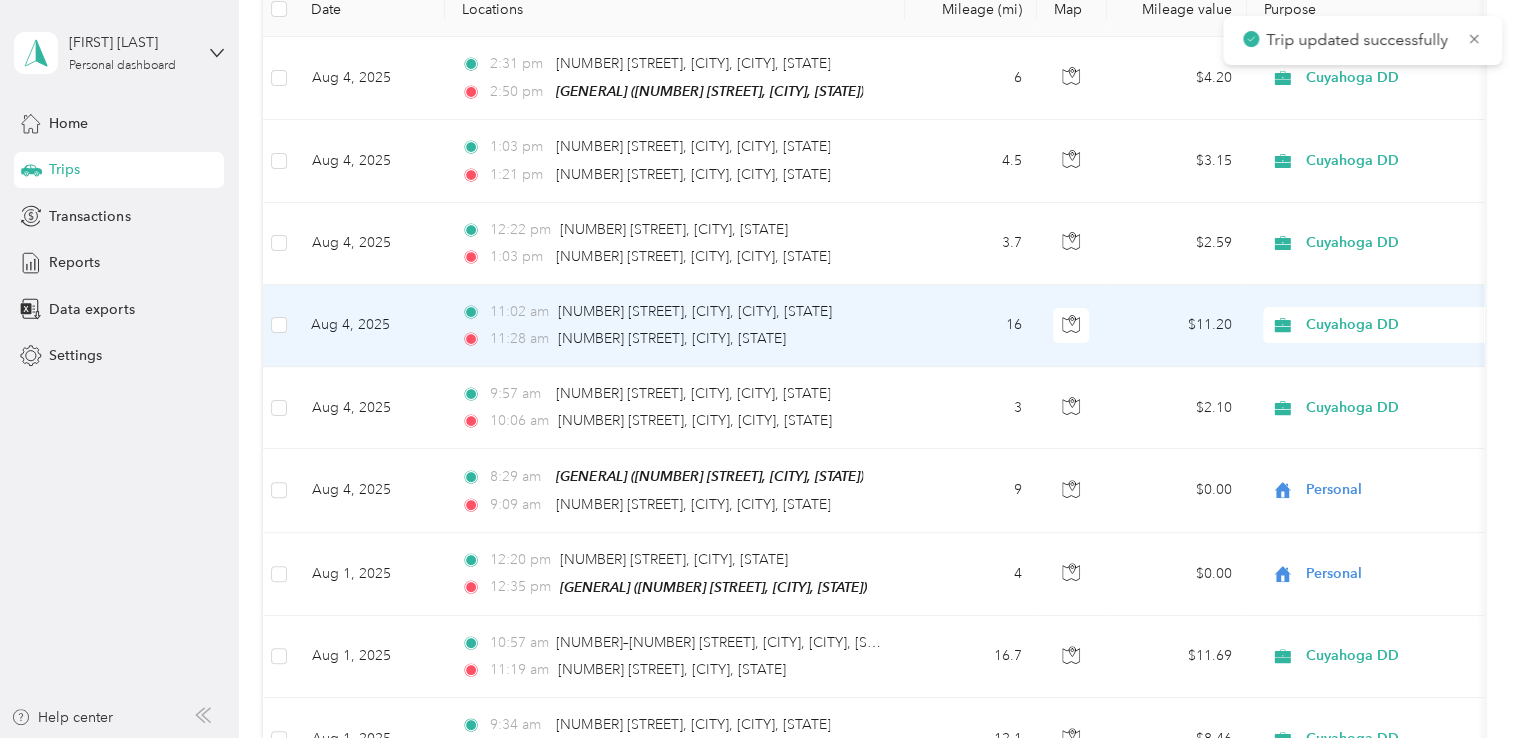 click at bounding box center (759, 369) 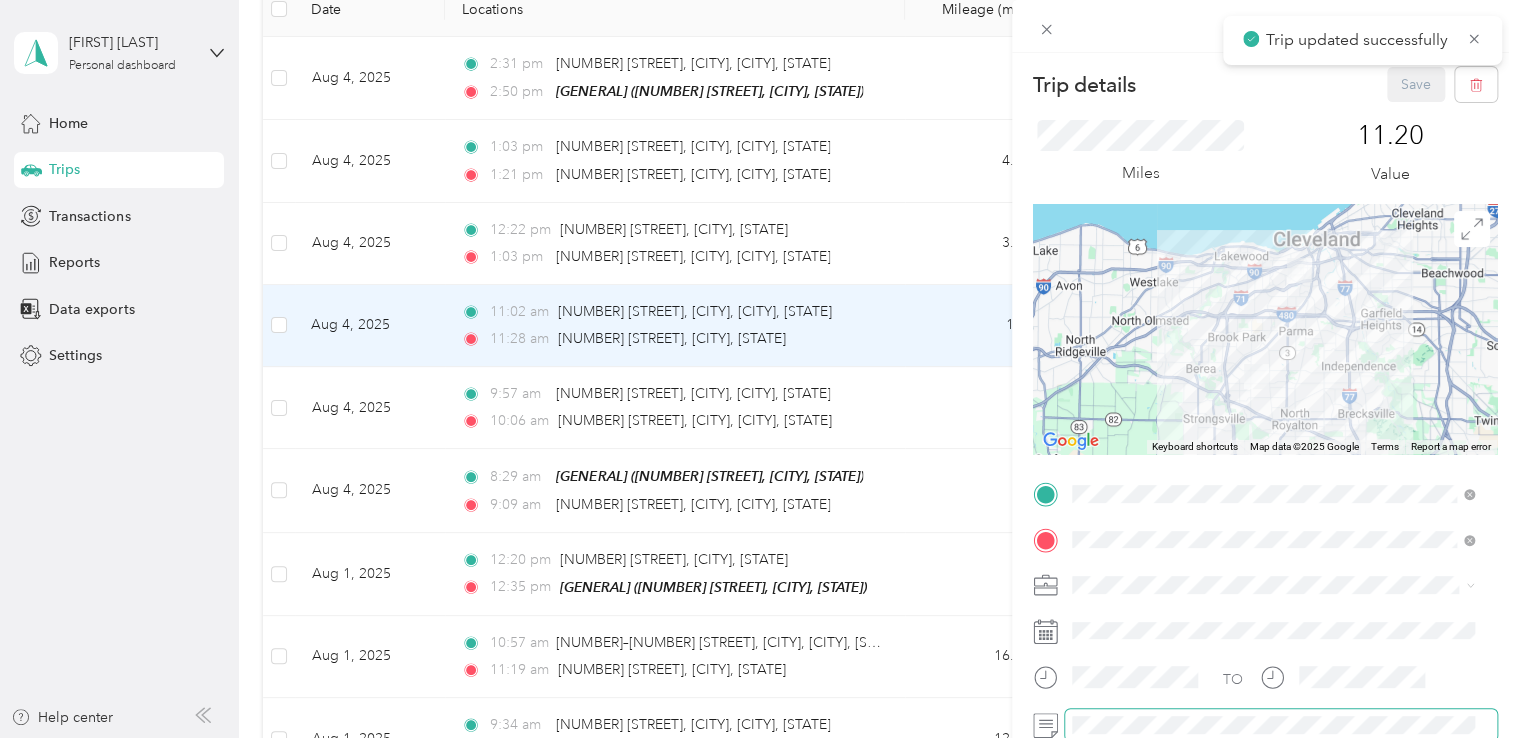 click at bounding box center [1281, 725] 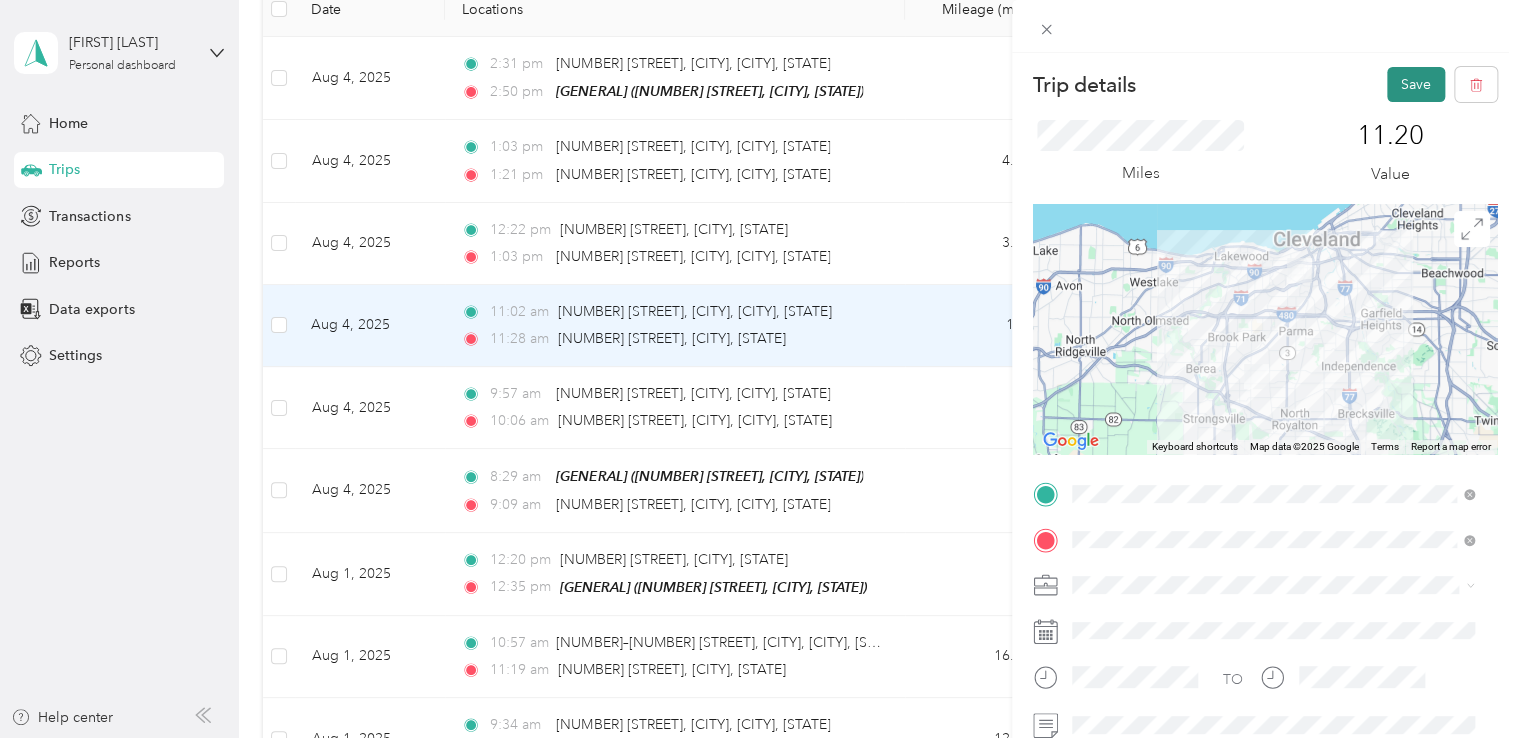 click on "Save" at bounding box center (1416, 84) 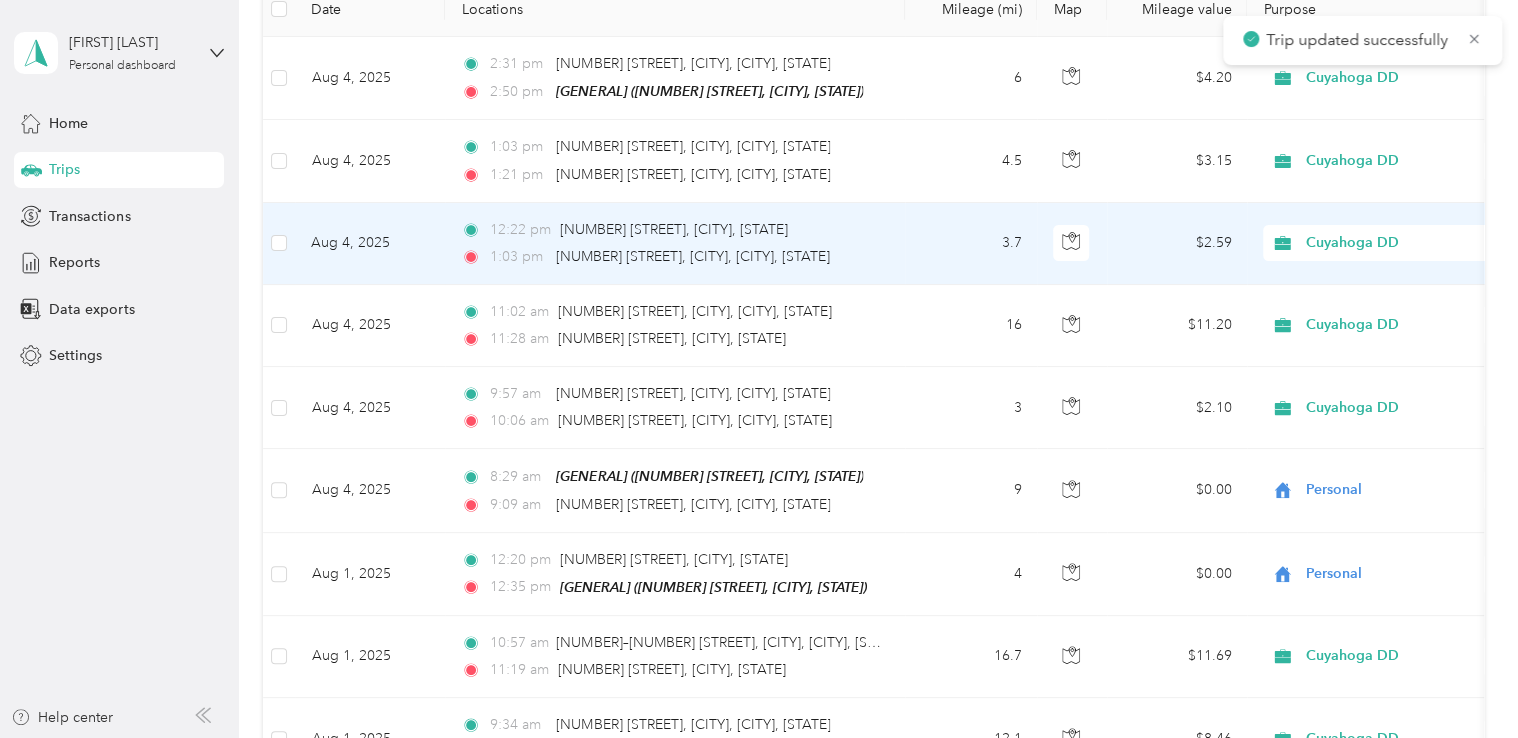 click on "Aug 4, 2025" at bounding box center [370, 244] 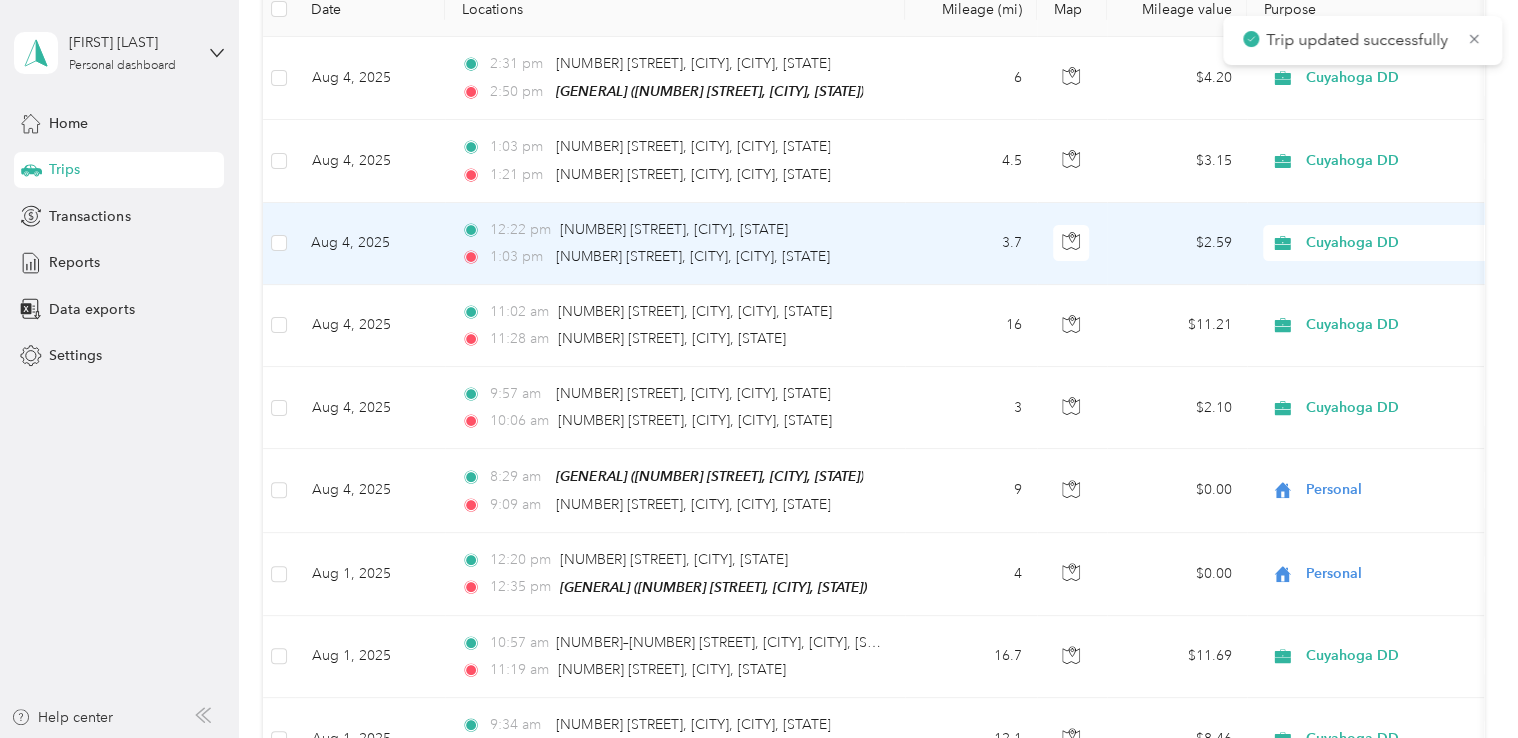 click at bounding box center [754, 738] 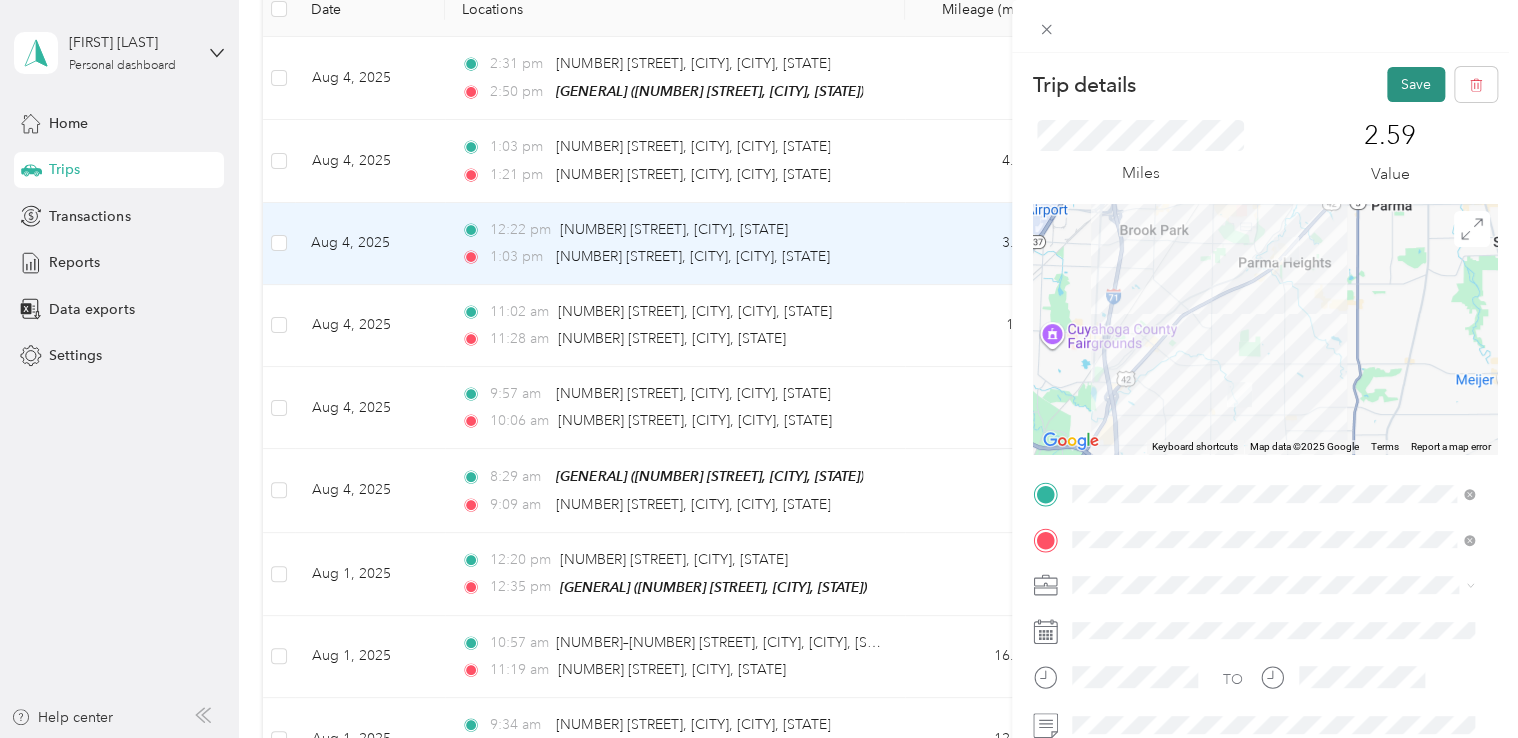 click on "Save" at bounding box center (1416, 84) 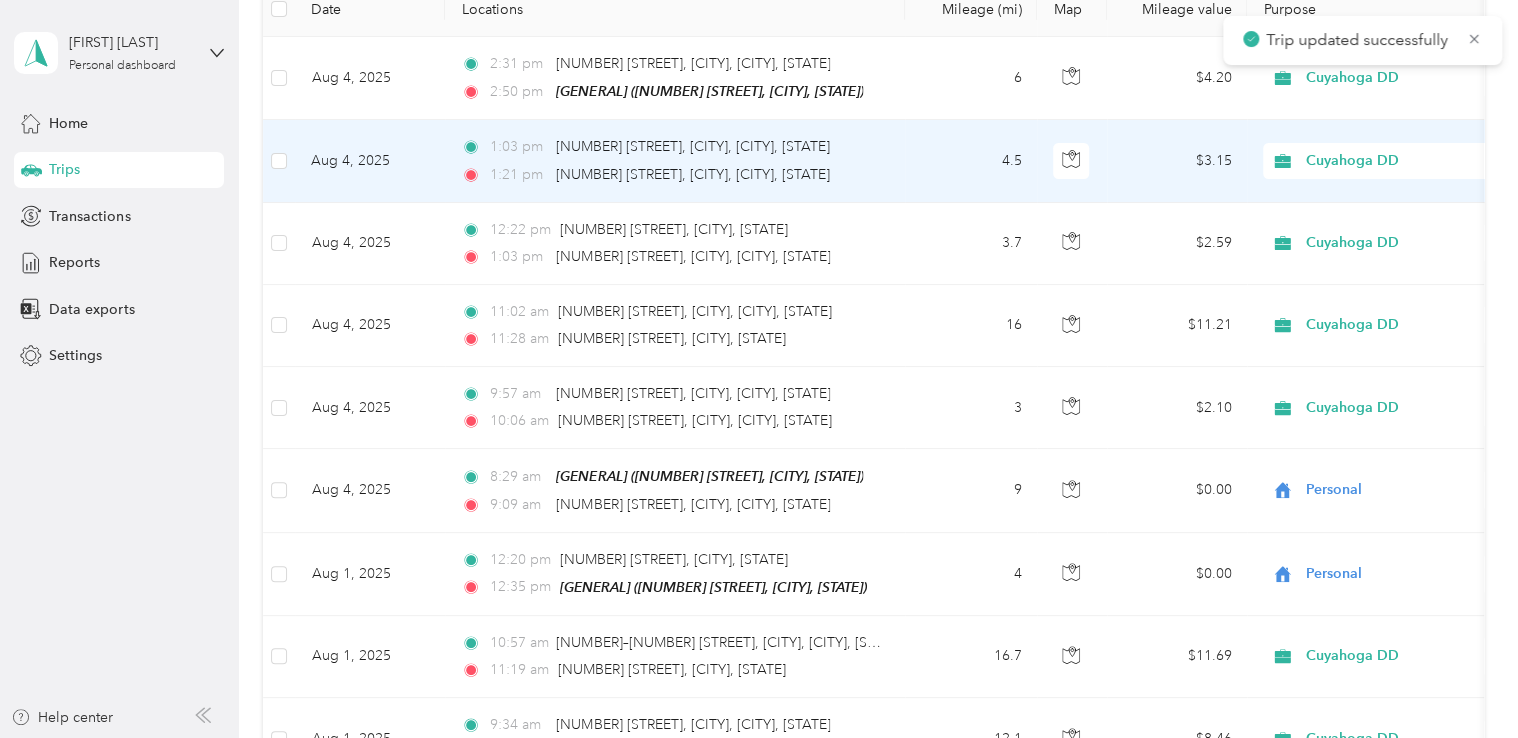 click on "Aug 4, 2025" at bounding box center [370, 161] 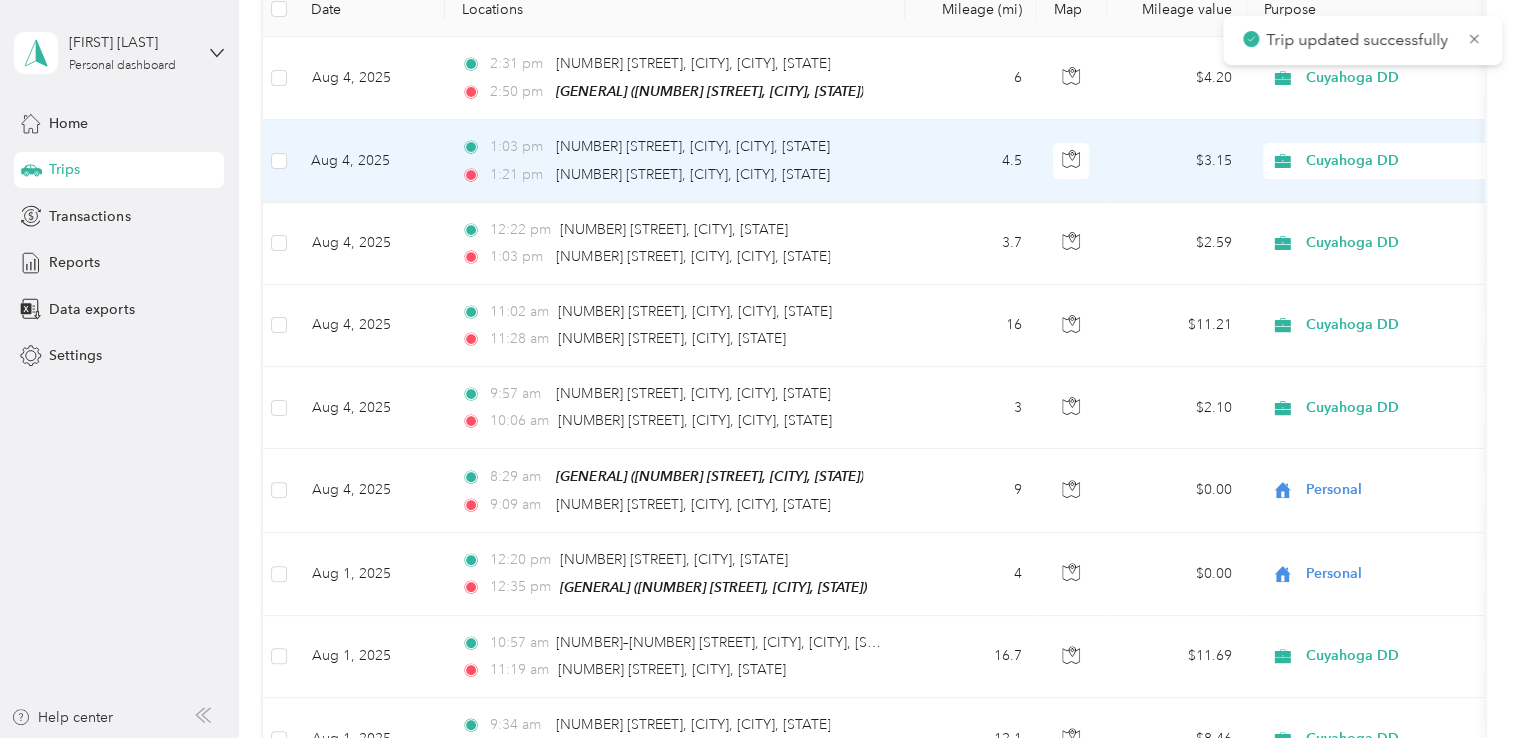 click at bounding box center [759, 369] 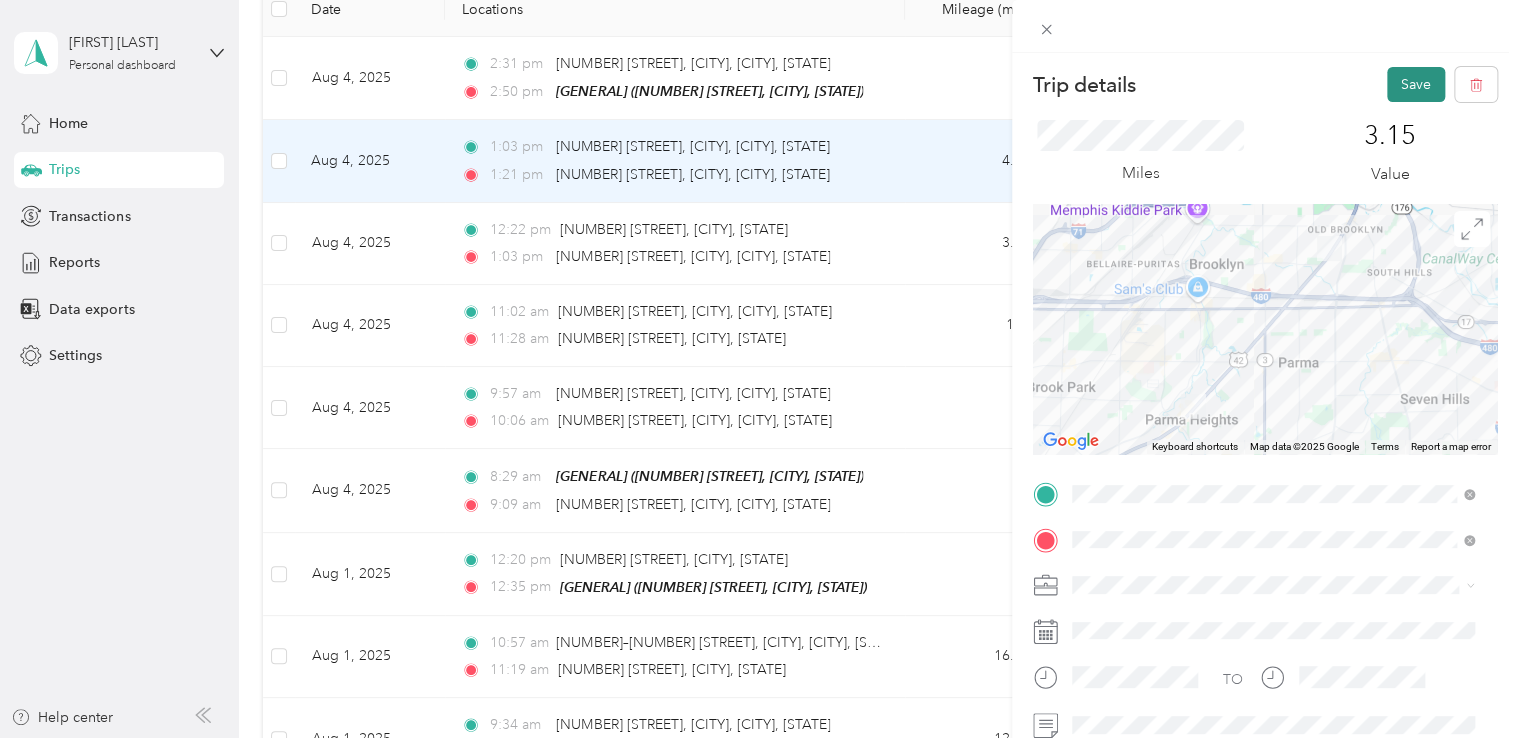 click on "Save" at bounding box center [1416, 84] 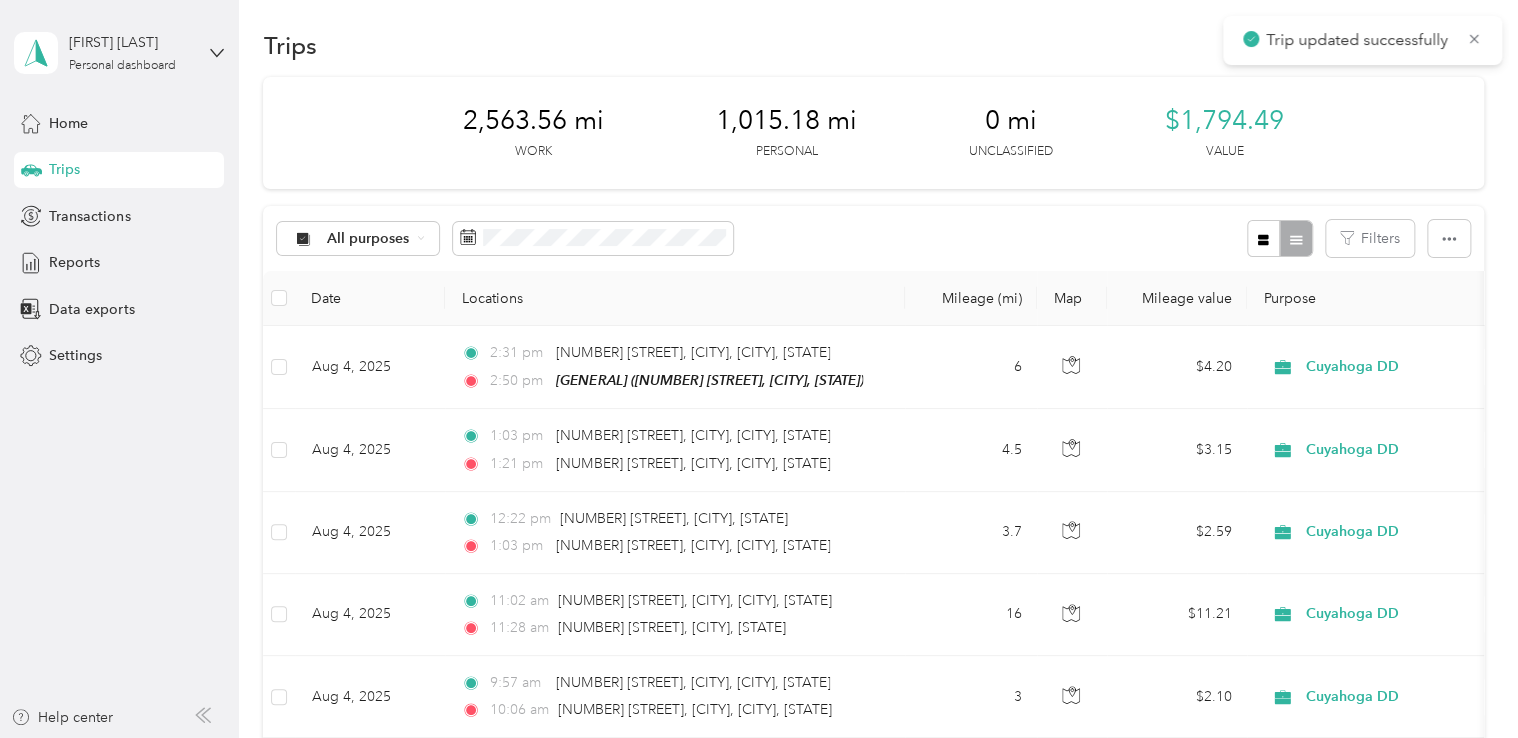 scroll, scrollTop: 0, scrollLeft: 0, axis: both 